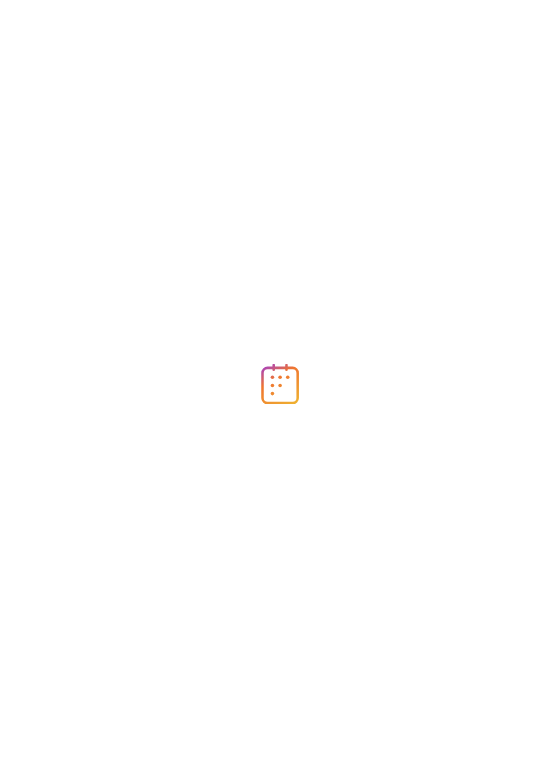 scroll, scrollTop: 0, scrollLeft: 0, axis: both 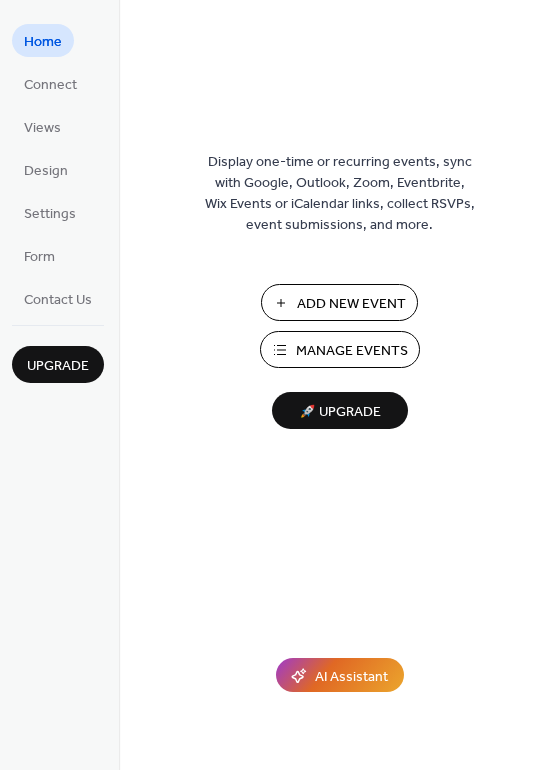 click on "Add New Event" at bounding box center [351, 304] 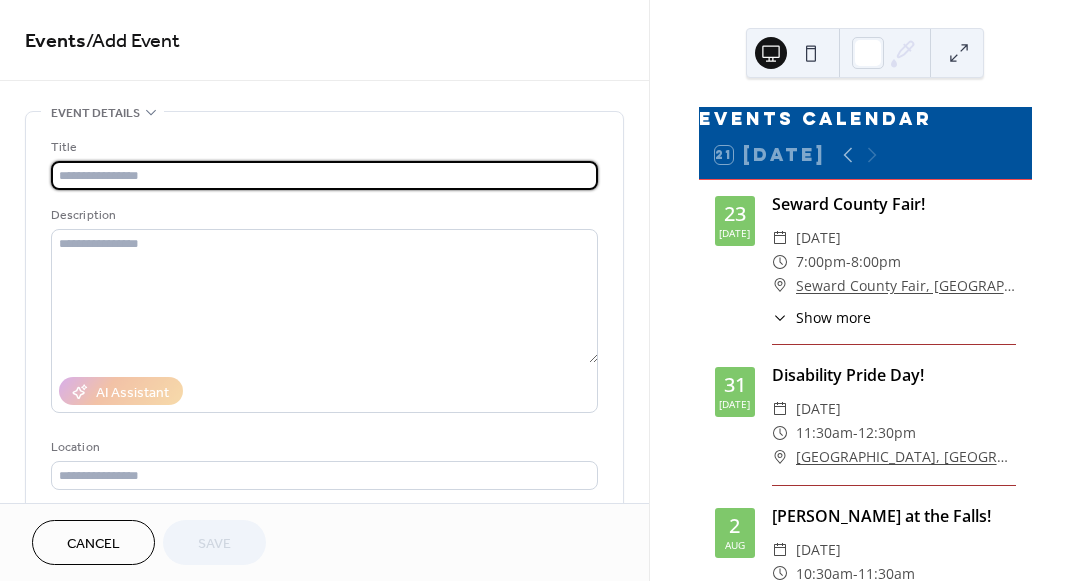 scroll, scrollTop: 0, scrollLeft: 0, axis: both 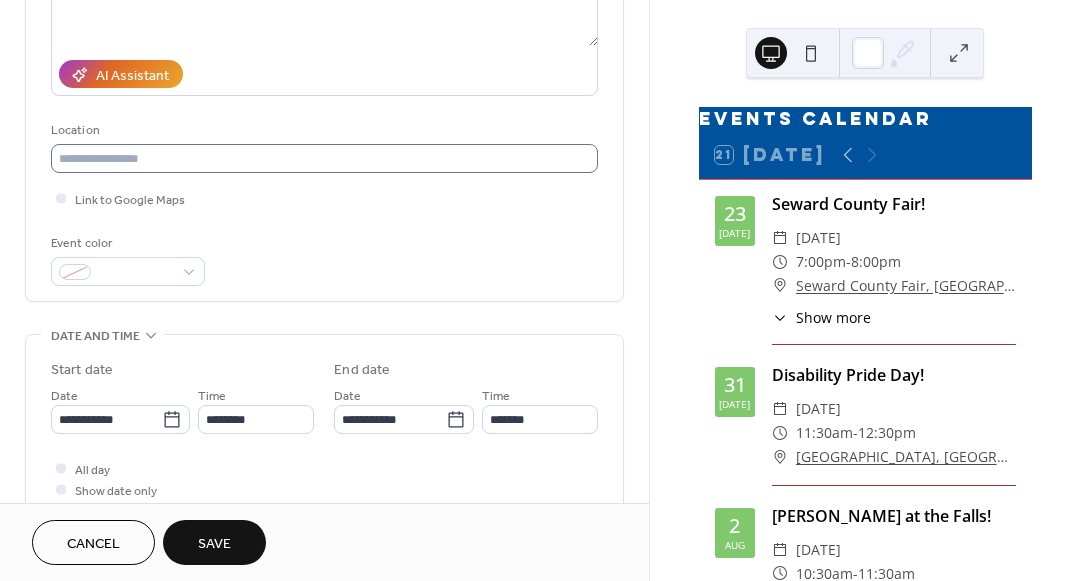 type on "**********" 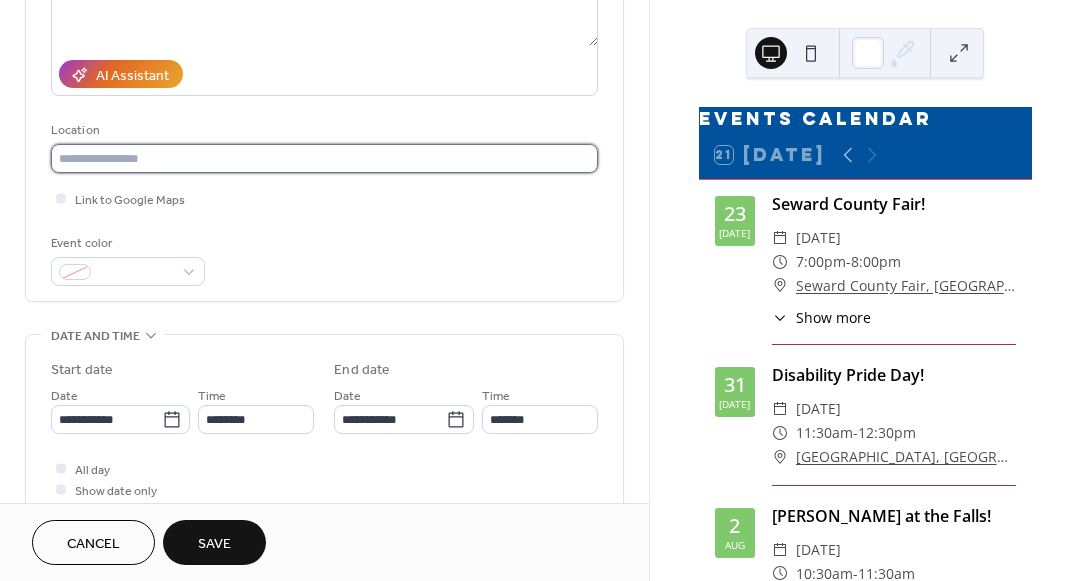 click at bounding box center [324, 158] 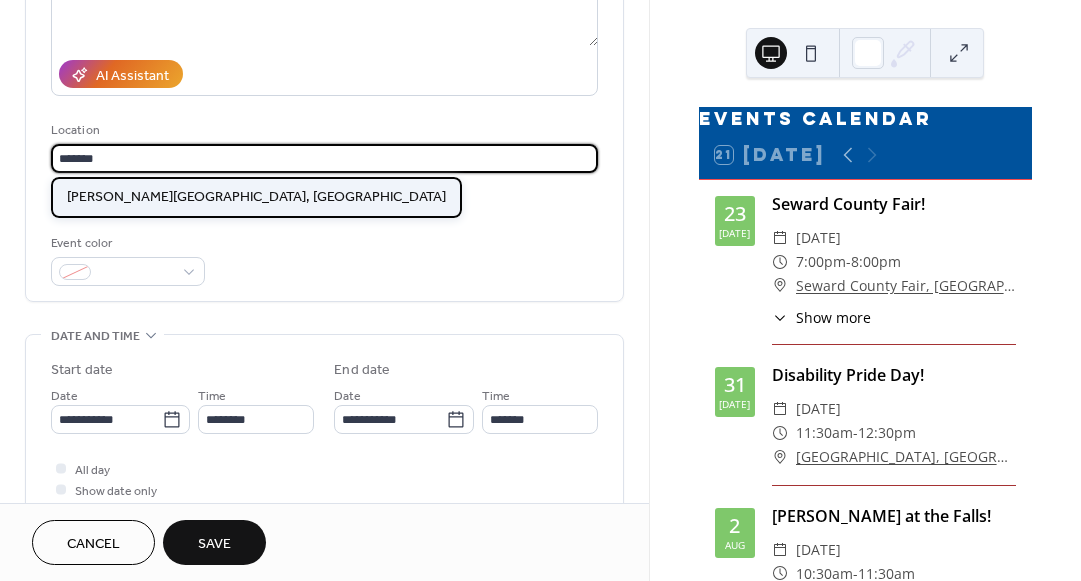 click on "[PERSON_NAME][GEOGRAPHIC_DATA], [GEOGRAPHIC_DATA]" at bounding box center (256, 197) 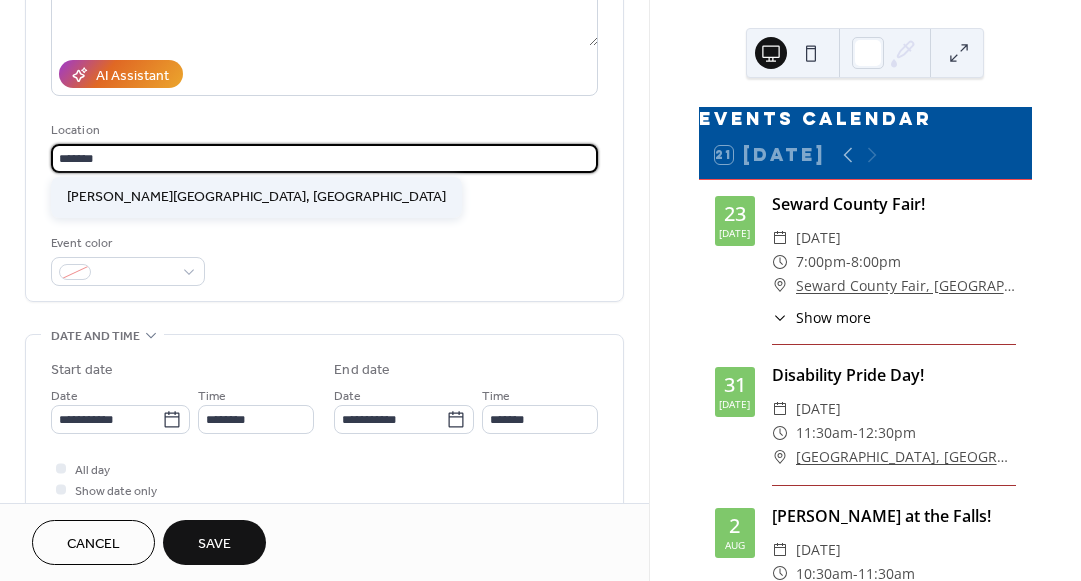 type on "**********" 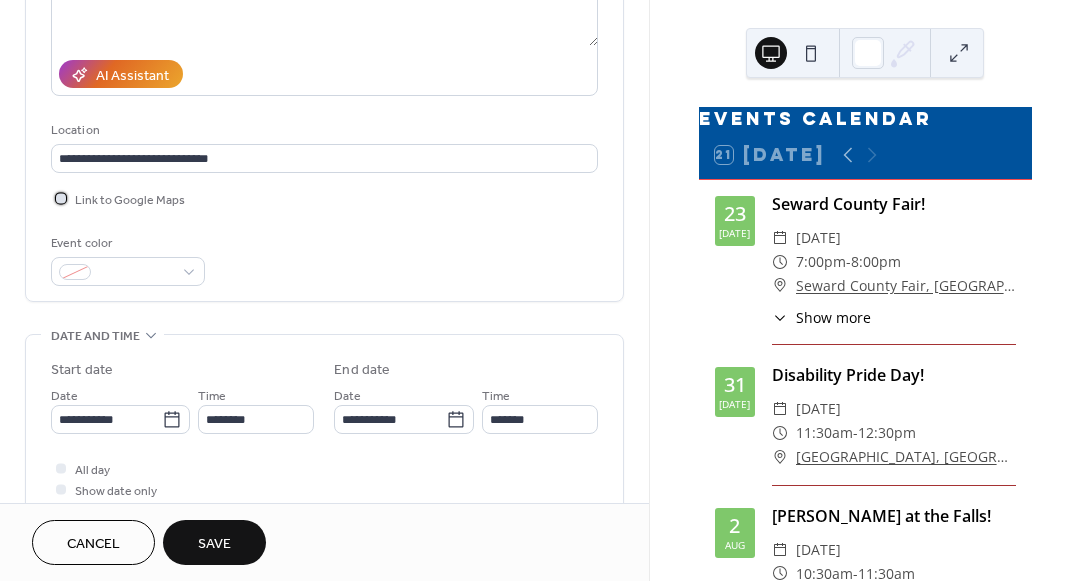 click at bounding box center [61, 198] 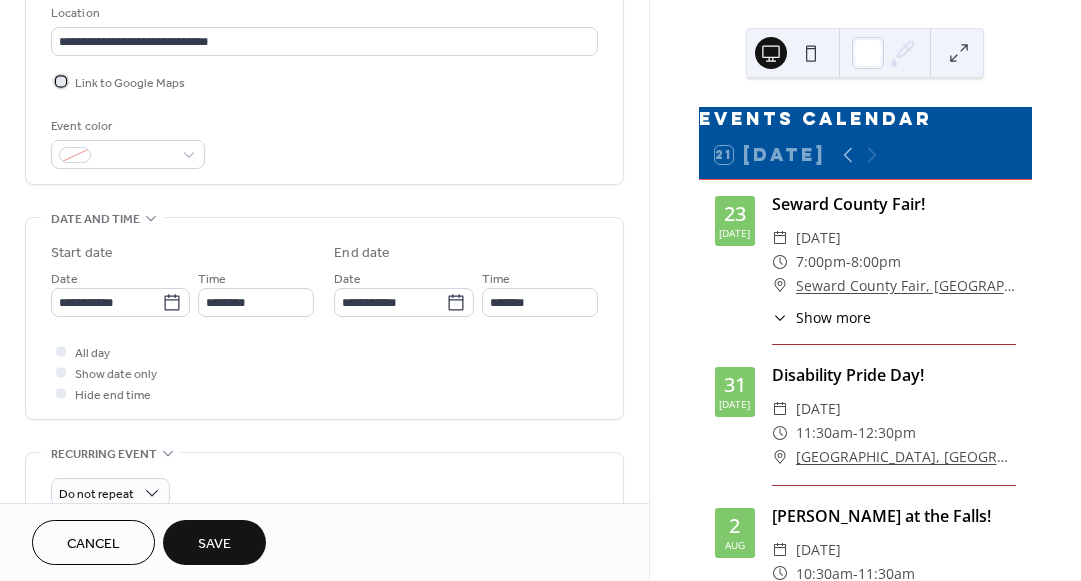 scroll, scrollTop: 435, scrollLeft: 0, axis: vertical 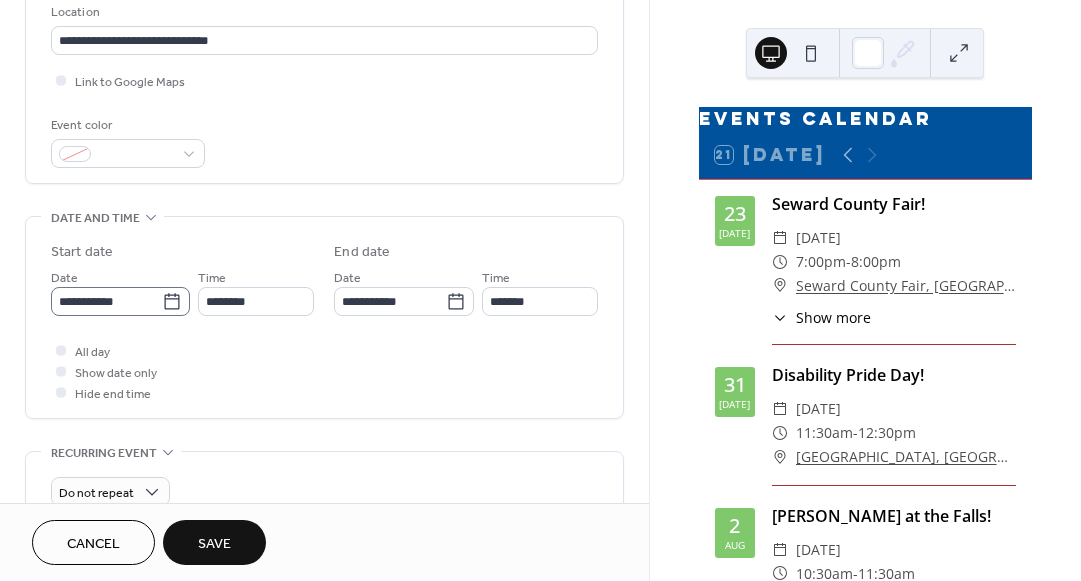 click 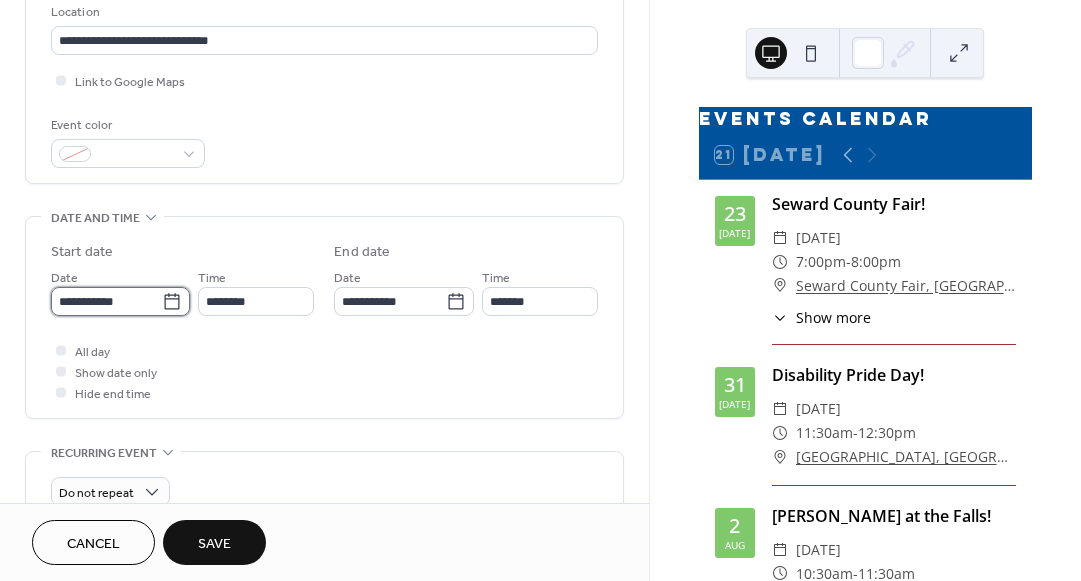click on "**********" at bounding box center [106, 301] 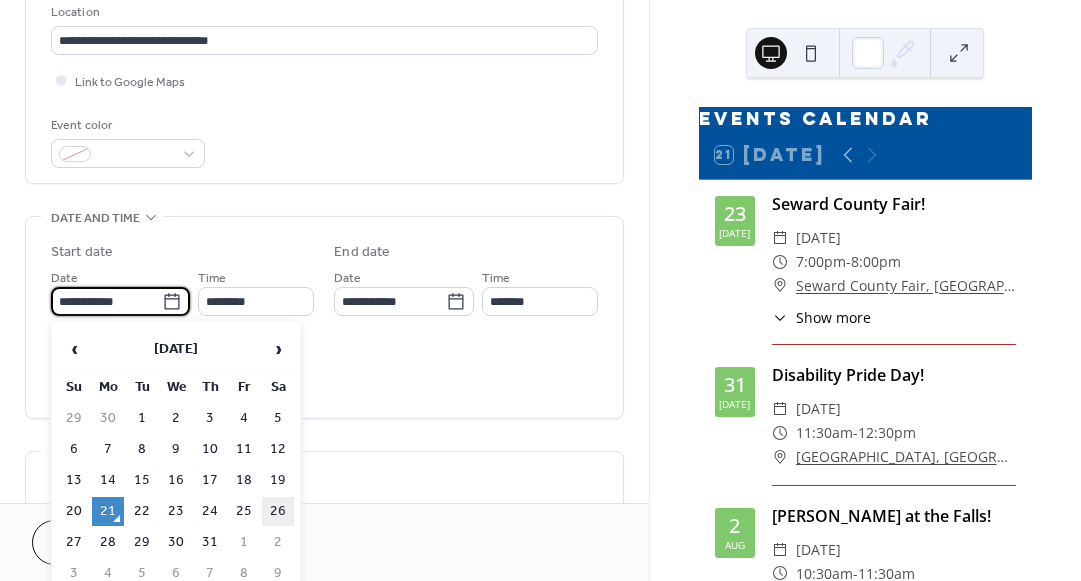 click on "26" at bounding box center [278, 511] 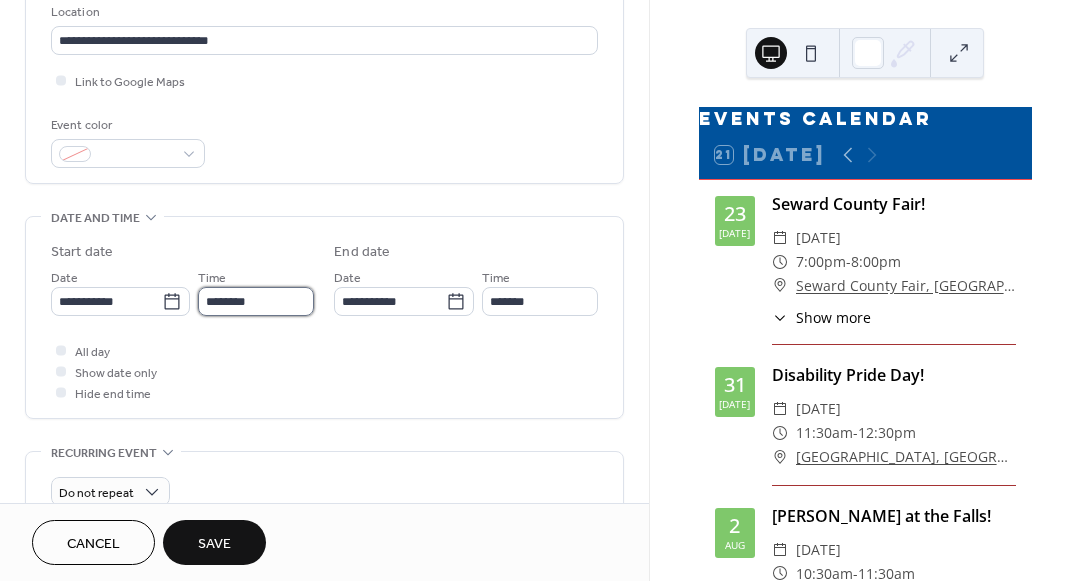 click on "********" at bounding box center (256, 301) 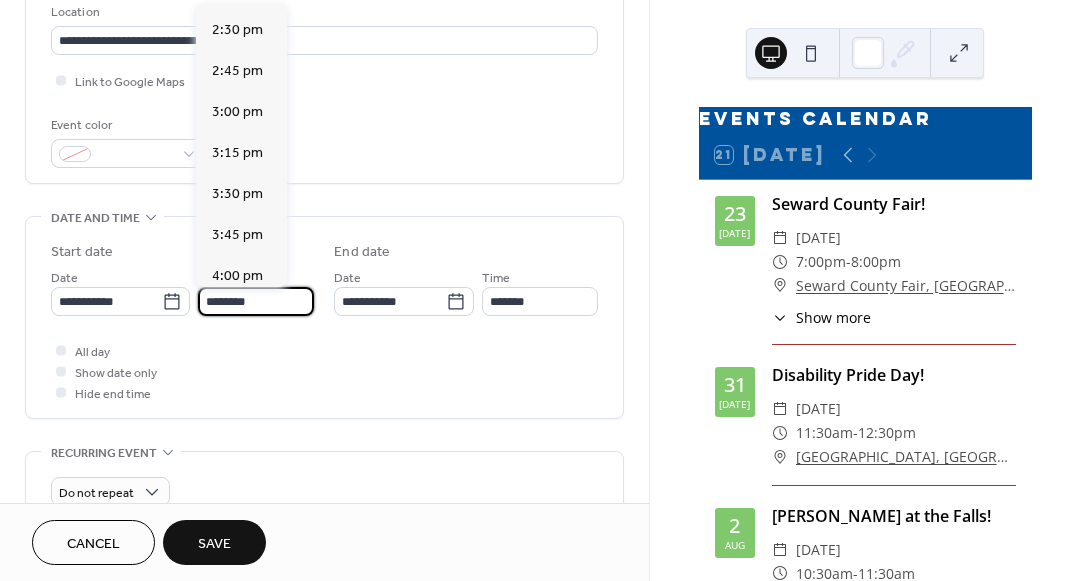 scroll, scrollTop: 2374, scrollLeft: 0, axis: vertical 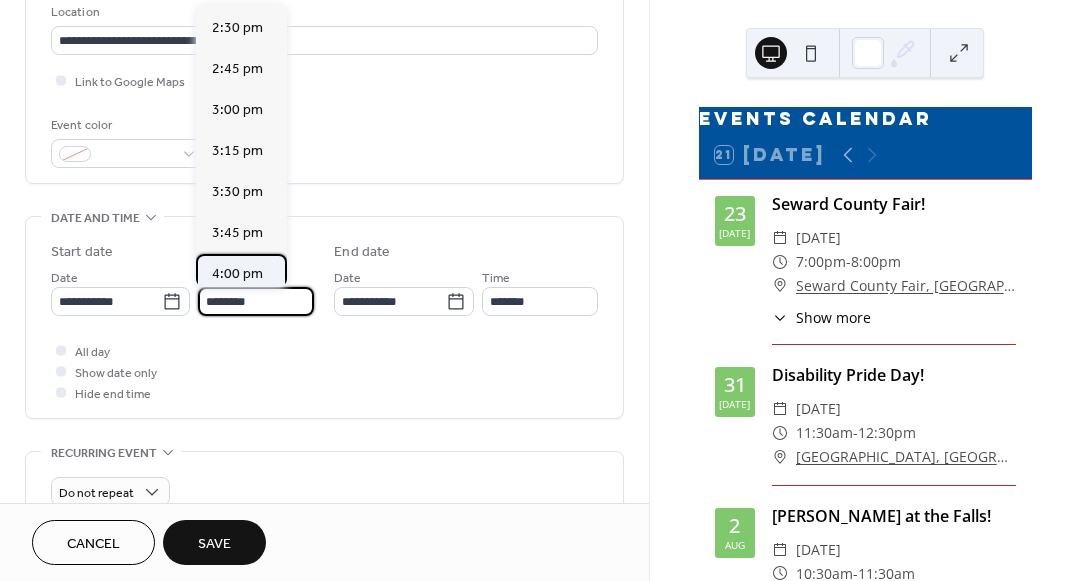 click on "4:00 pm" at bounding box center (237, 274) 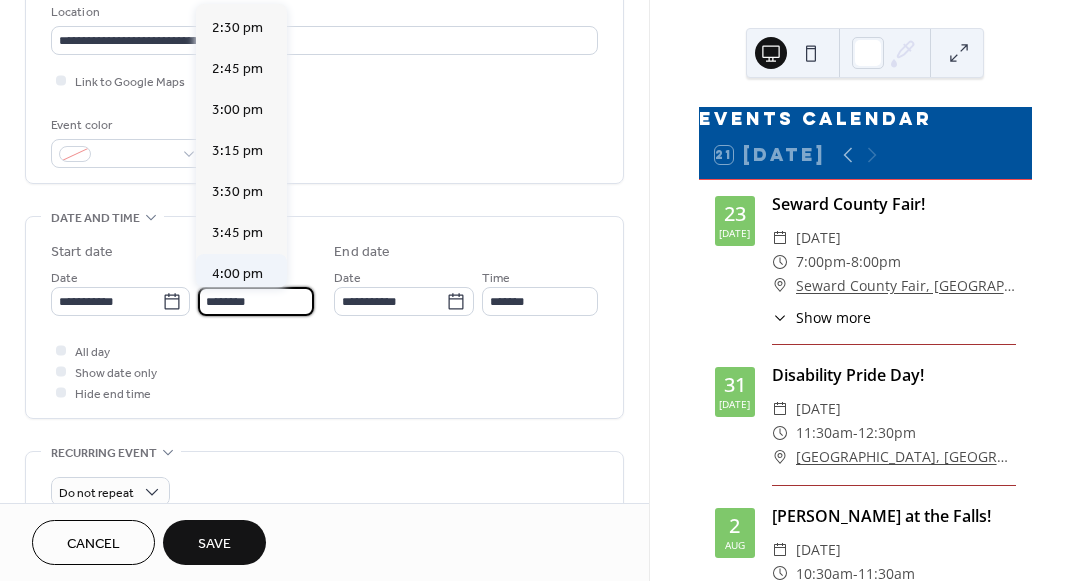 type on "*******" 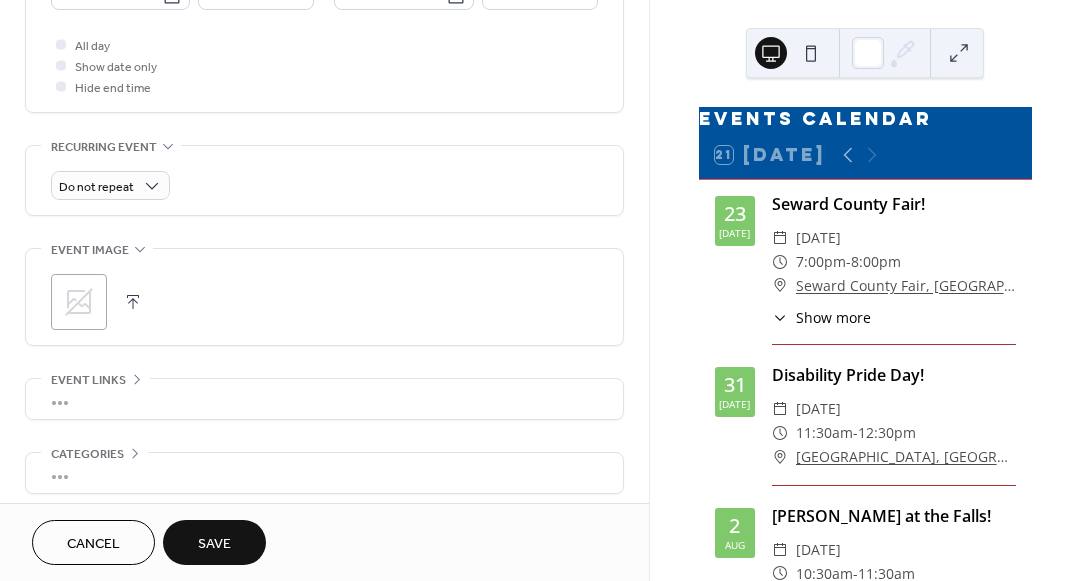 scroll, scrollTop: 826, scrollLeft: 0, axis: vertical 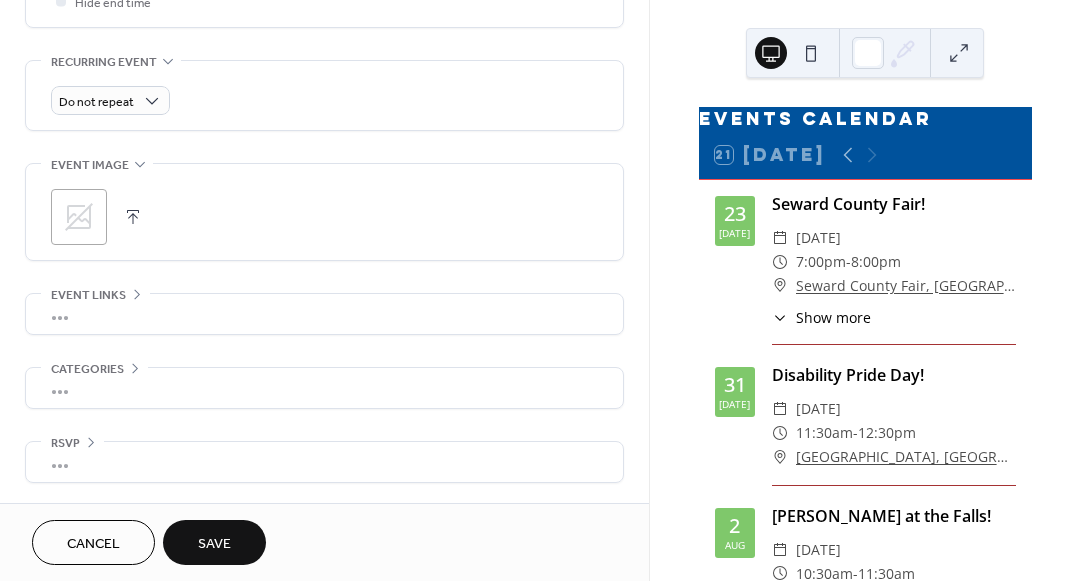 click on "Save" at bounding box center (214, 544) 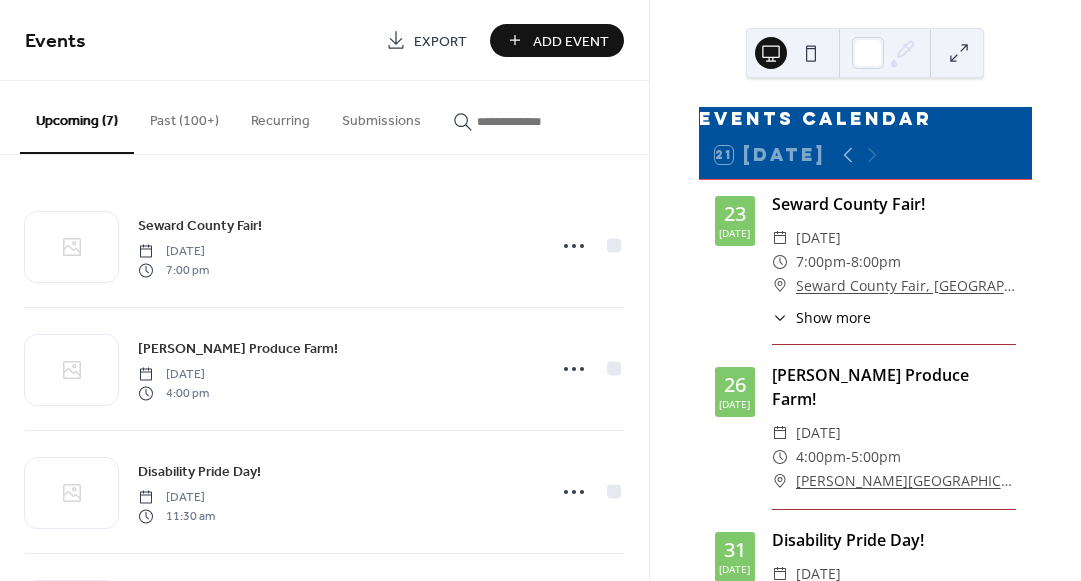 click on "Add Event" at bounding box center [571, 41] 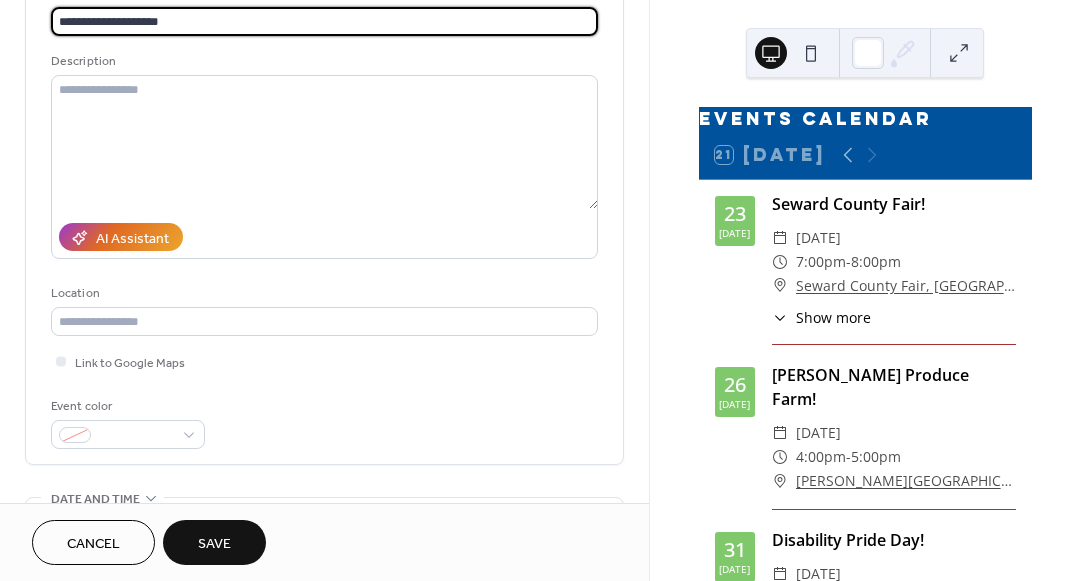 scroll, scrollTop: 161, scrollLeft: 0, axis: vertical 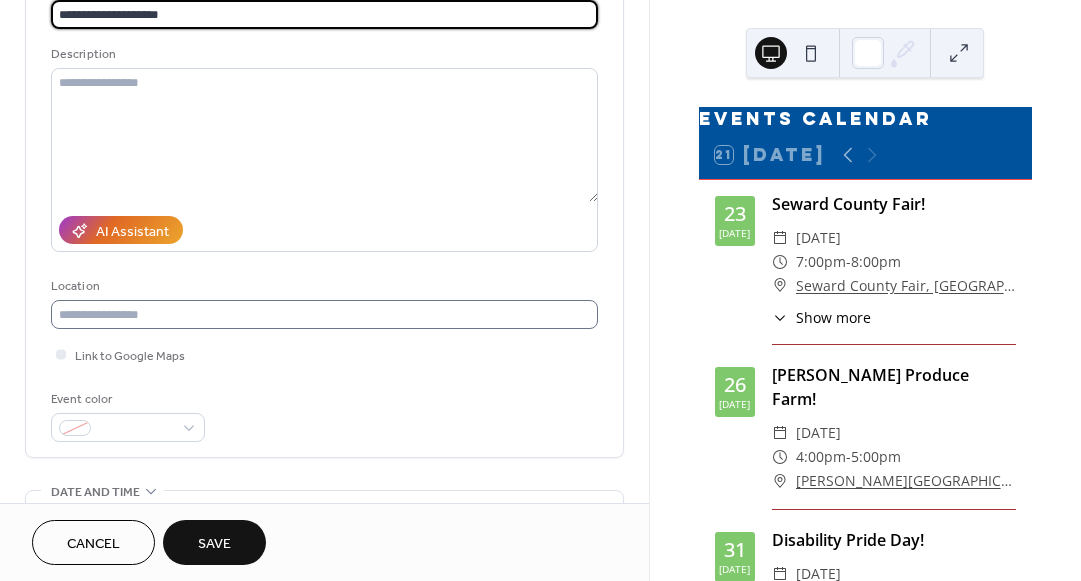 type on "**********" 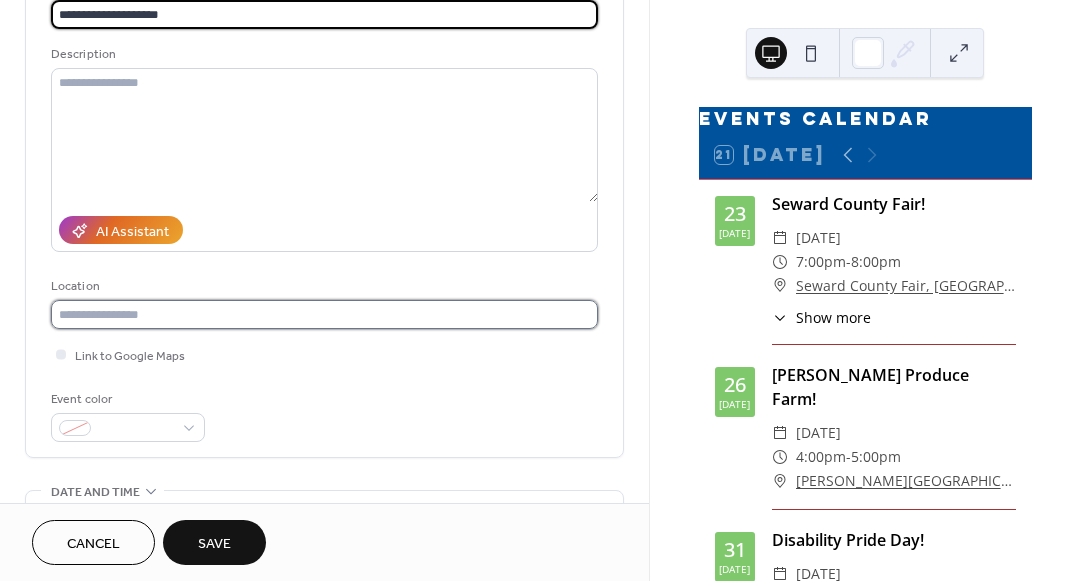click at bounding box center (324, 314) 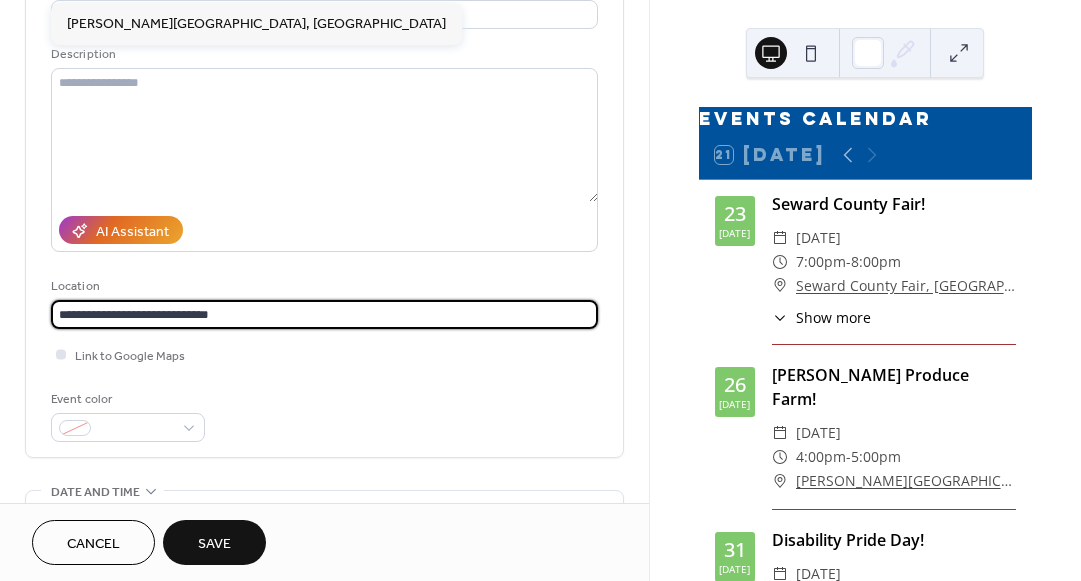 type on "**********" 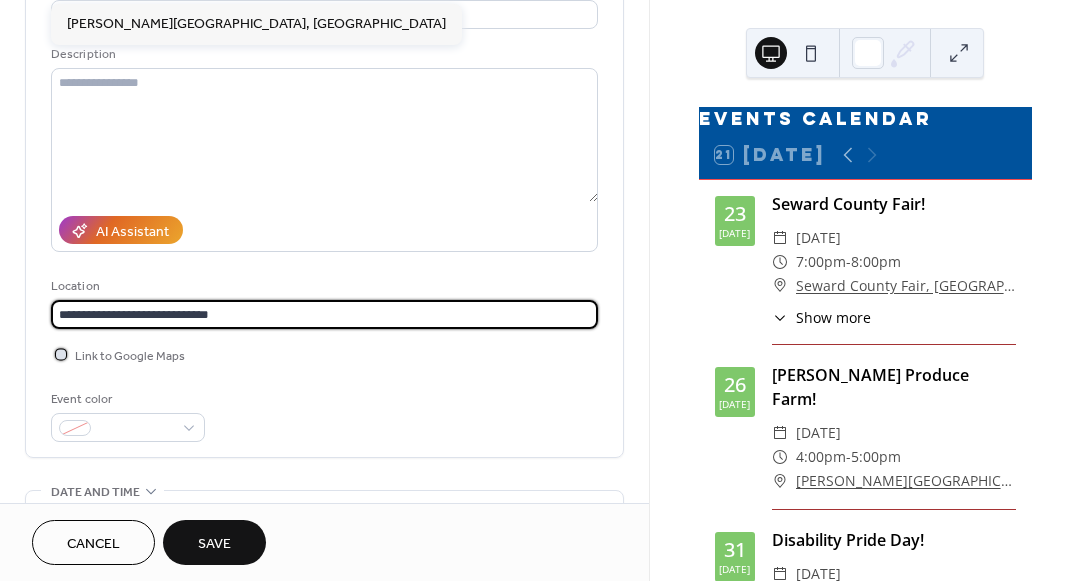 click on "Link to Google Maps" at bounding box center [130, 356] 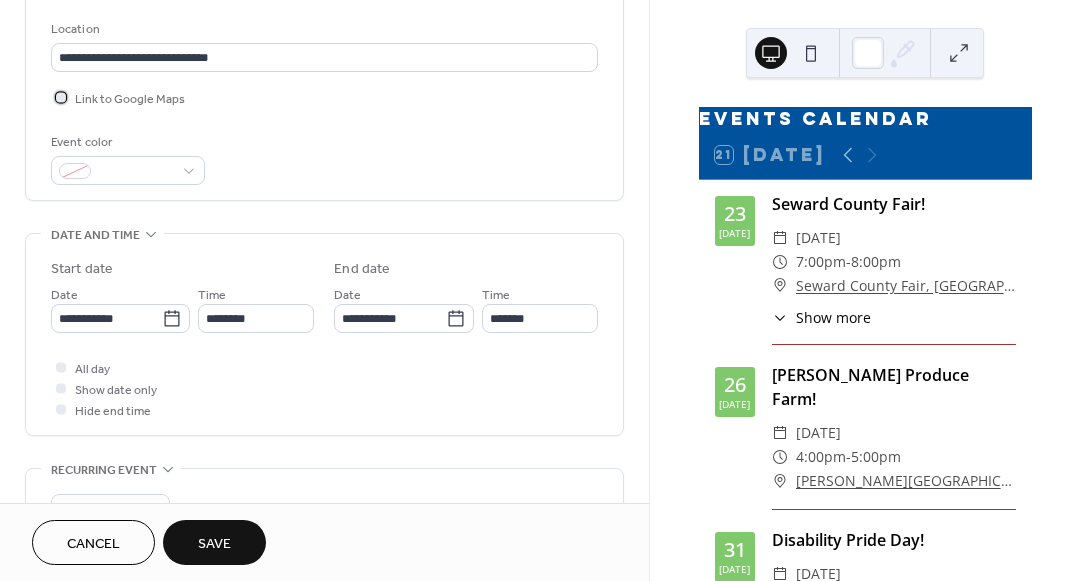 scroll, scrollTop: 438, scrollLeft: 0, axis: vertical 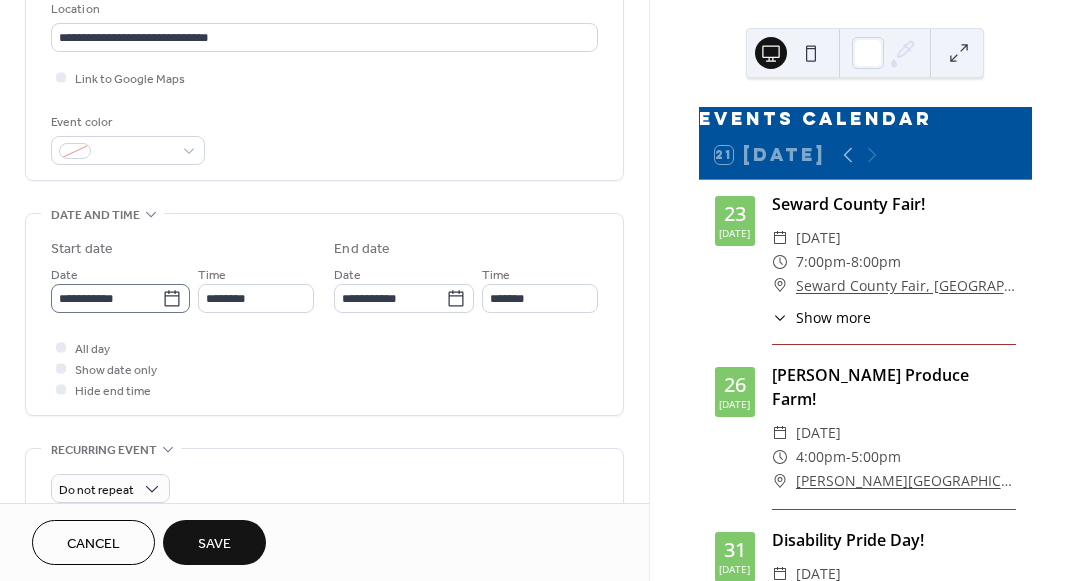 click 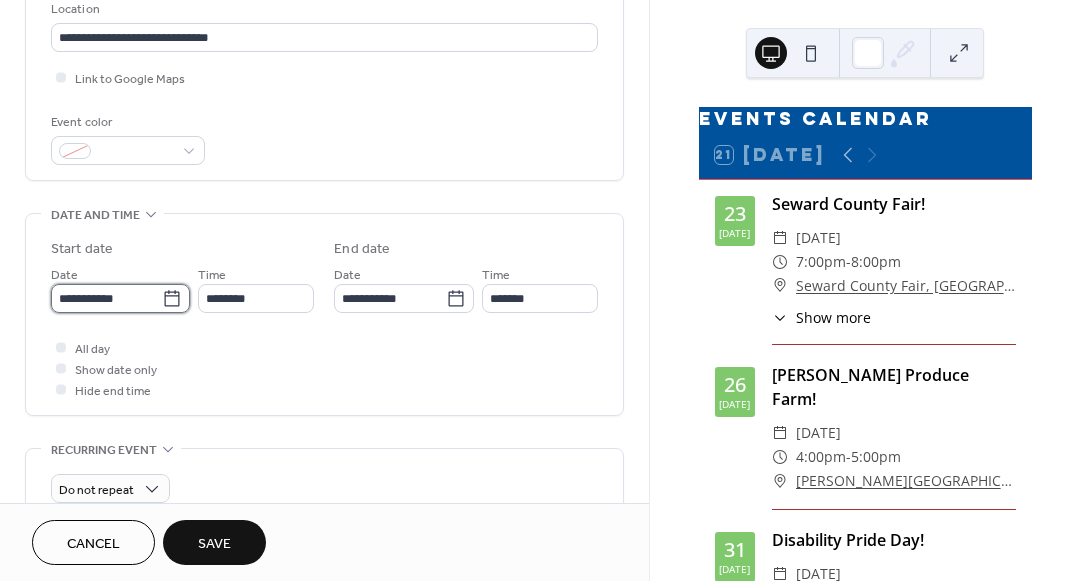 click on "**********" at bounding box center [106, 298] 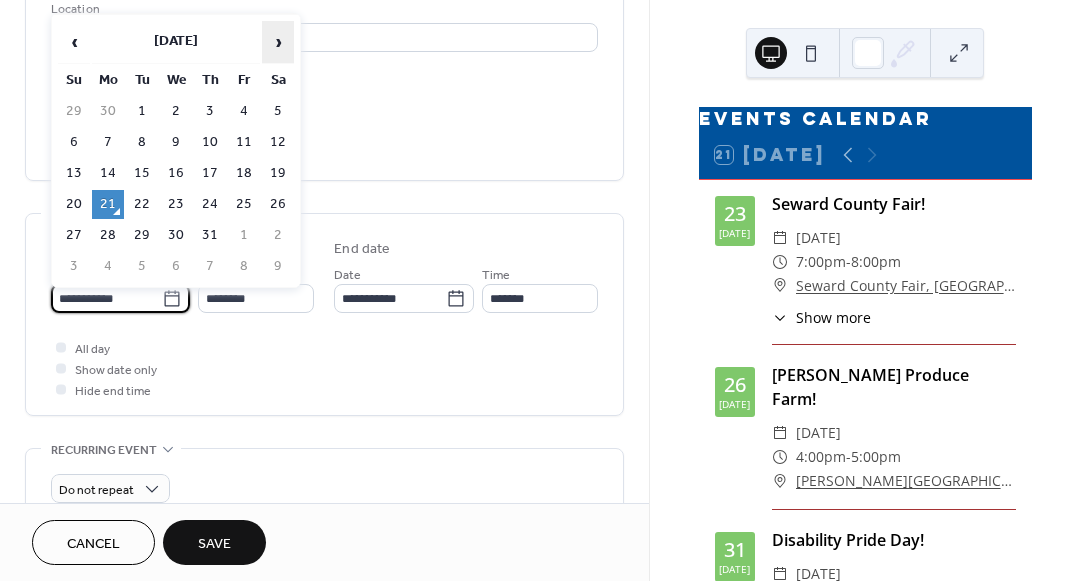 click on "›" at bounding box center (278, 42) 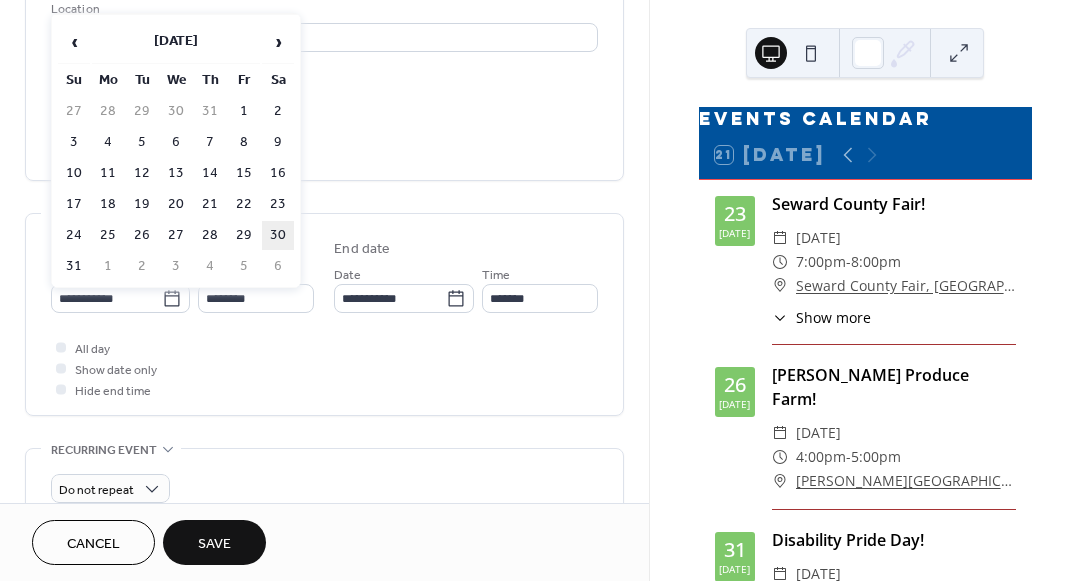 click on "30" at bounding box center (278, 235) 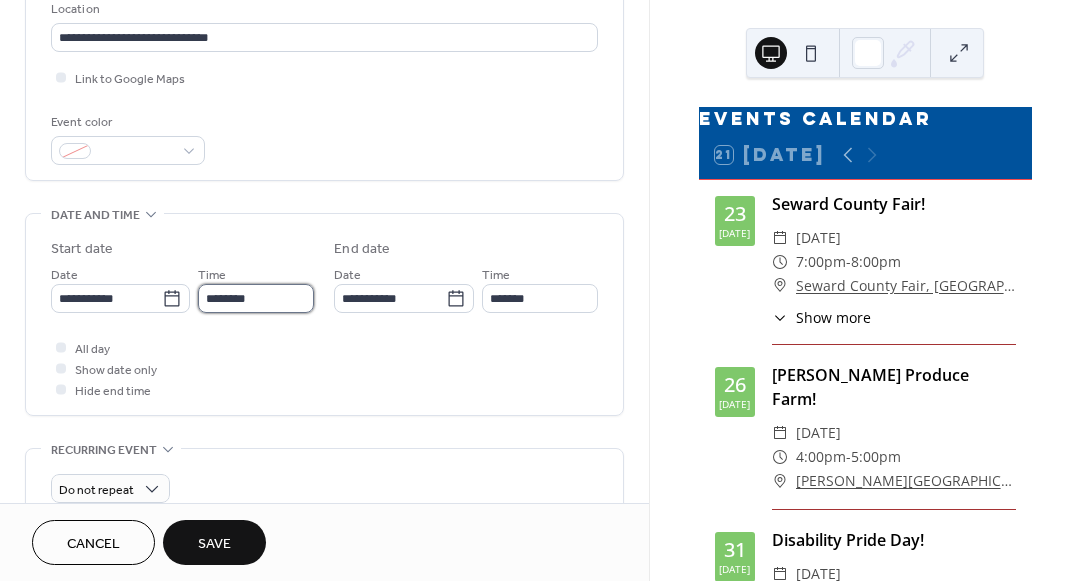 click on "********" at bounding box center [256, 298] 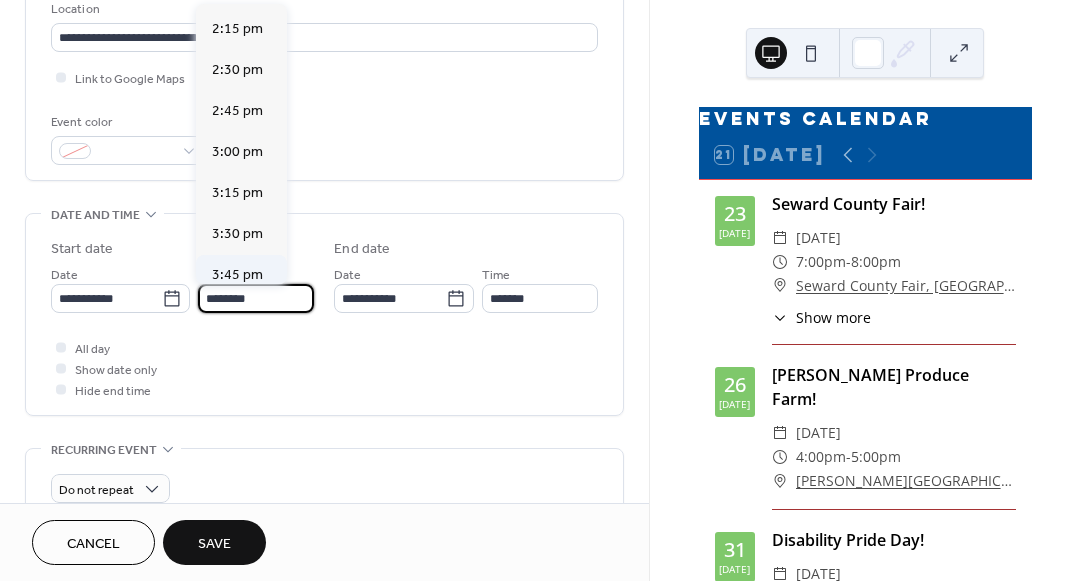 scroll, scrollTop: 2347, scrollLeft: 0, axis: vertical 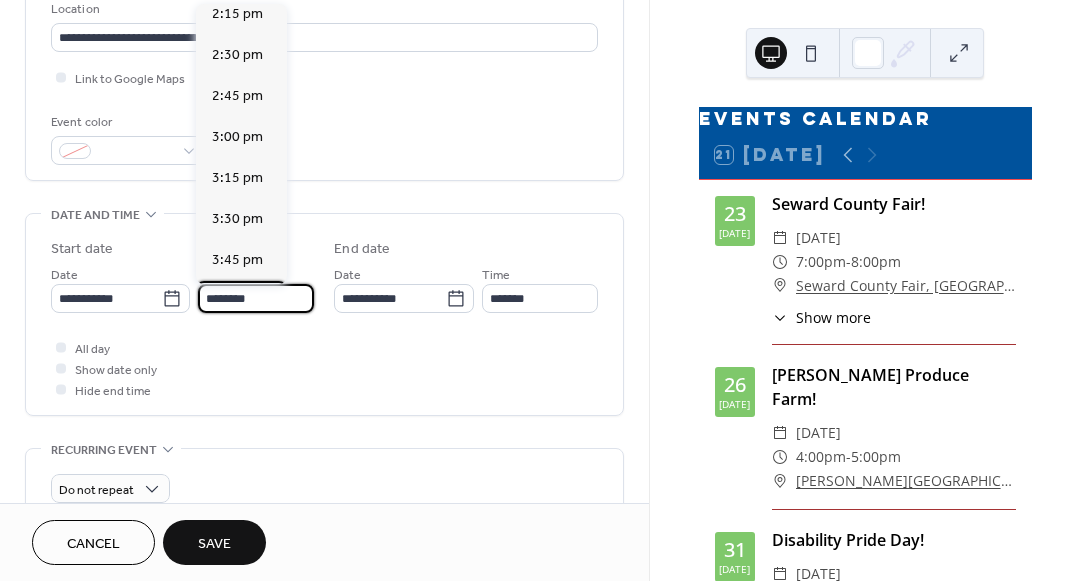 click on "4:00 pm" at bounding box center (237, 301) 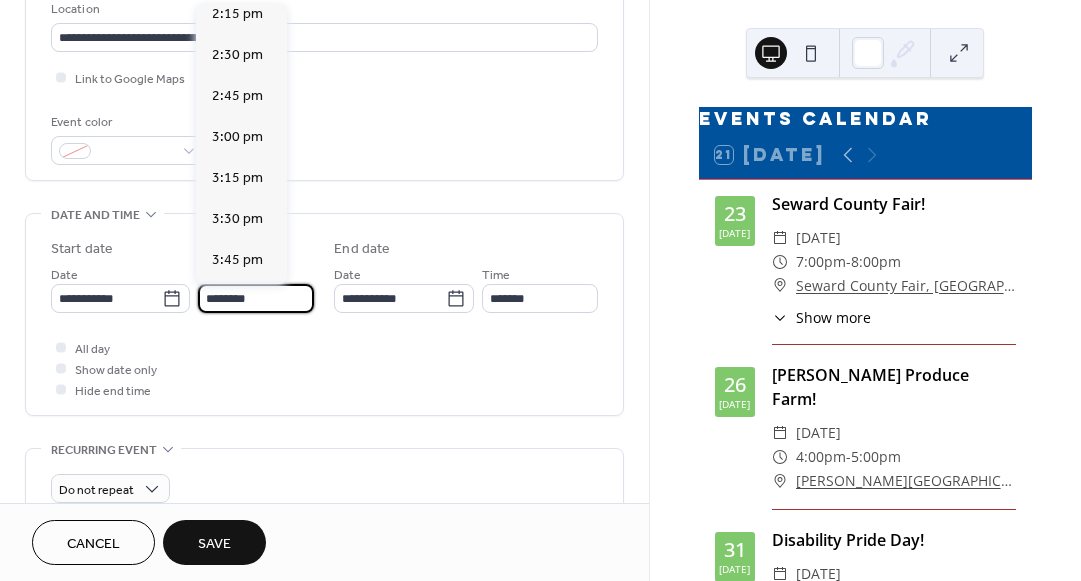 type on "*******" 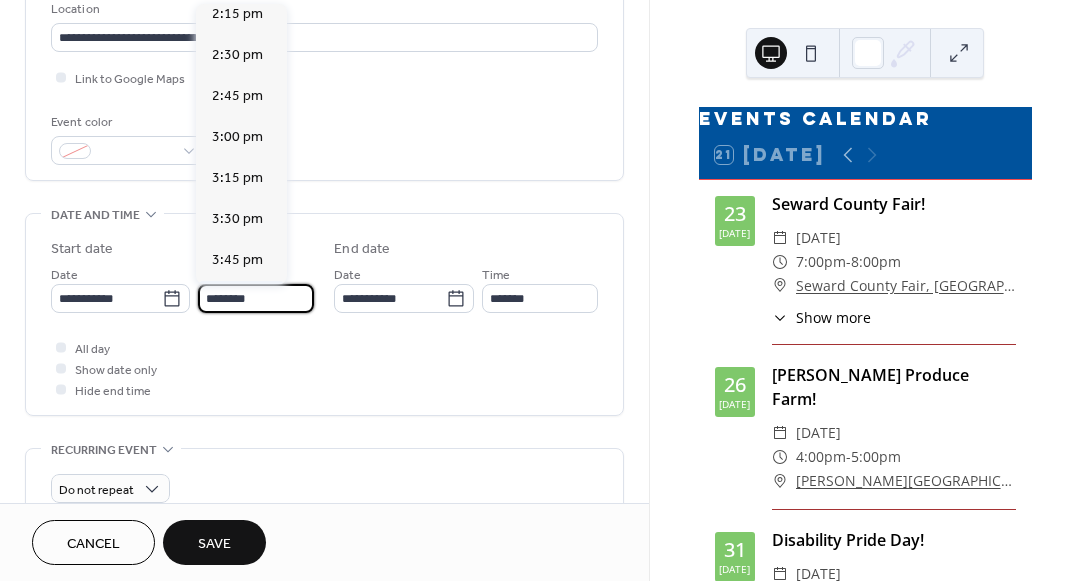 type on "*******" 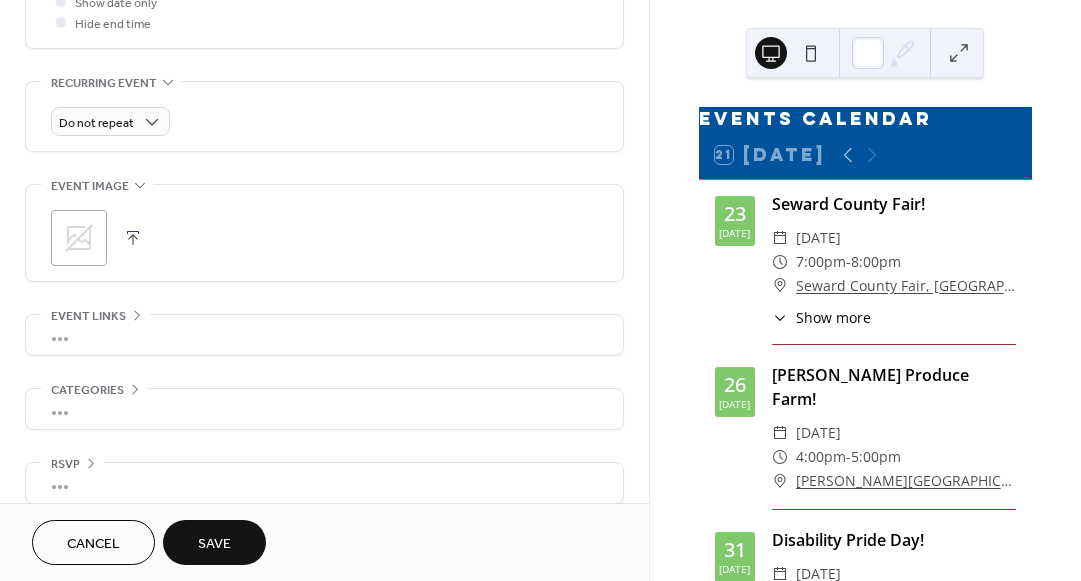 scroll, scrollTop: 826, scrollLeft: 0, axis: vertical 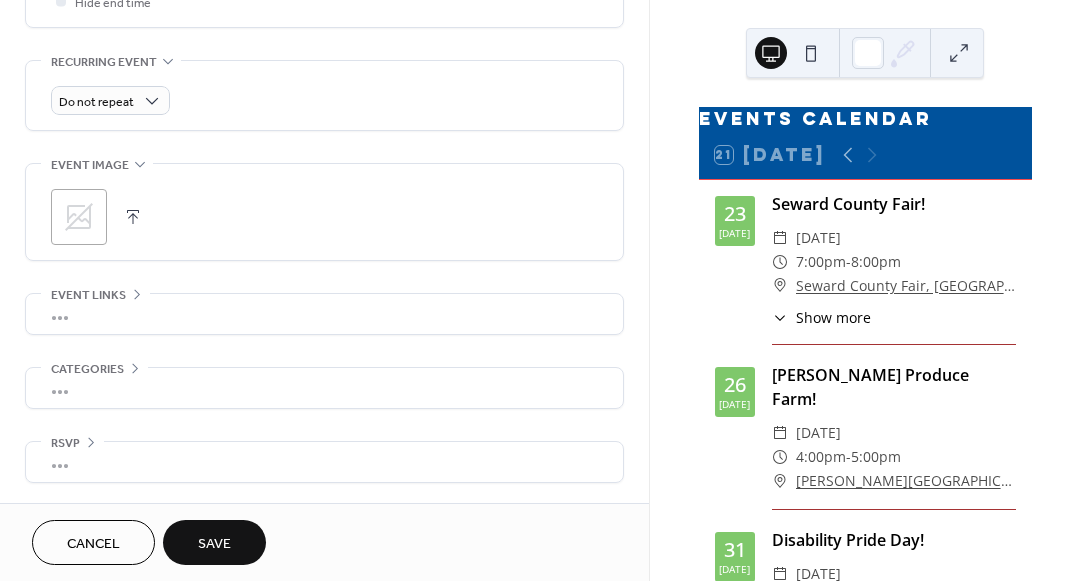 click on "Save" at bounding box center (214, 542) 